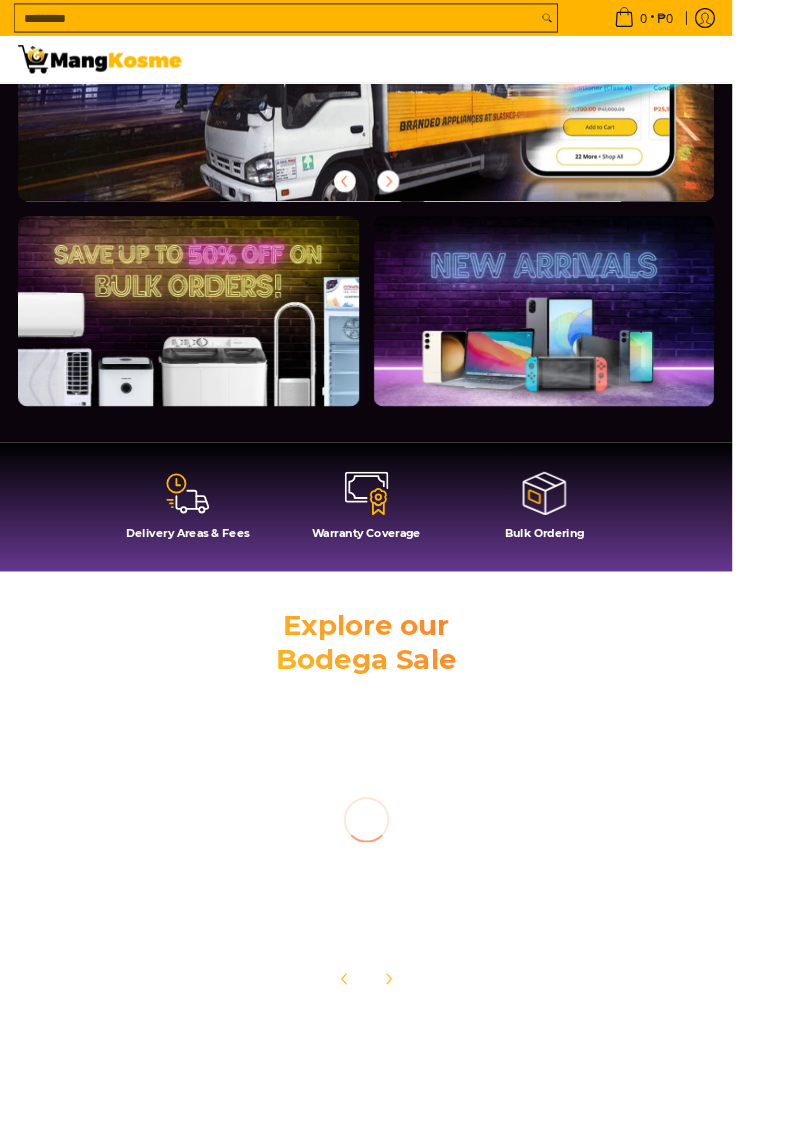 scroll, scrollTop: 0, scrollLeft: 0, axis: both 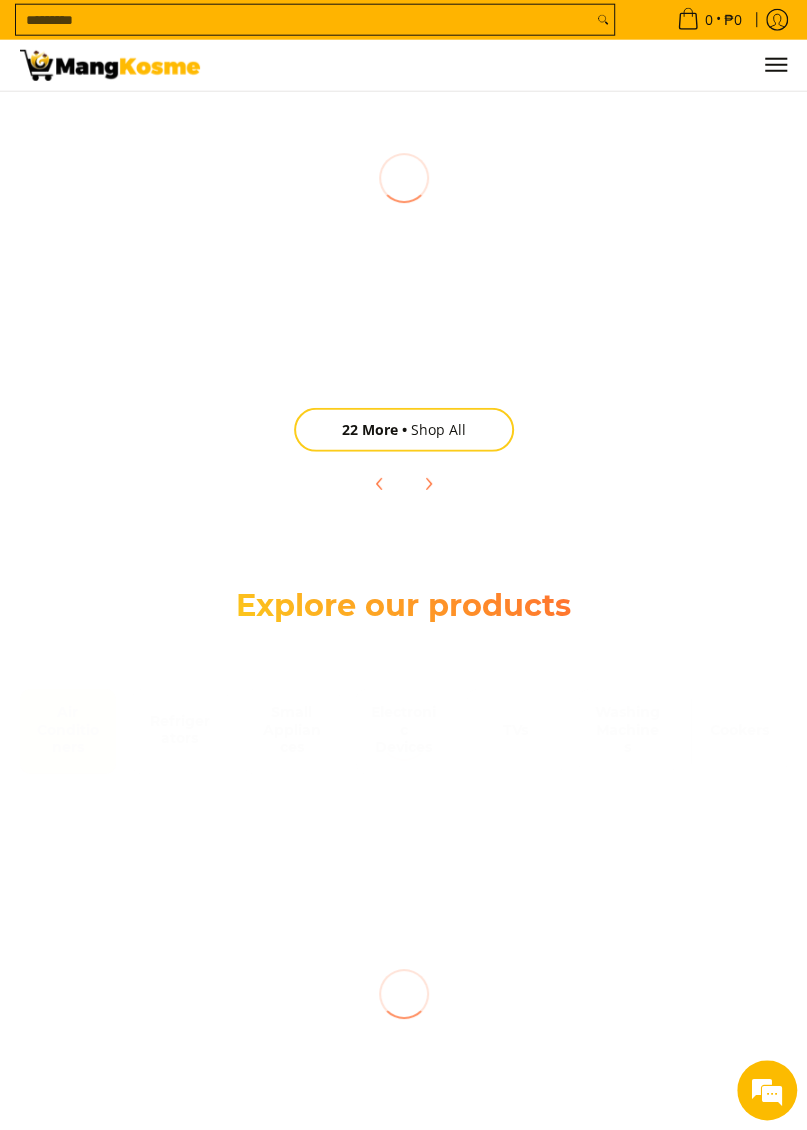 click on "Explore our products" at bounding box center (404, 605) 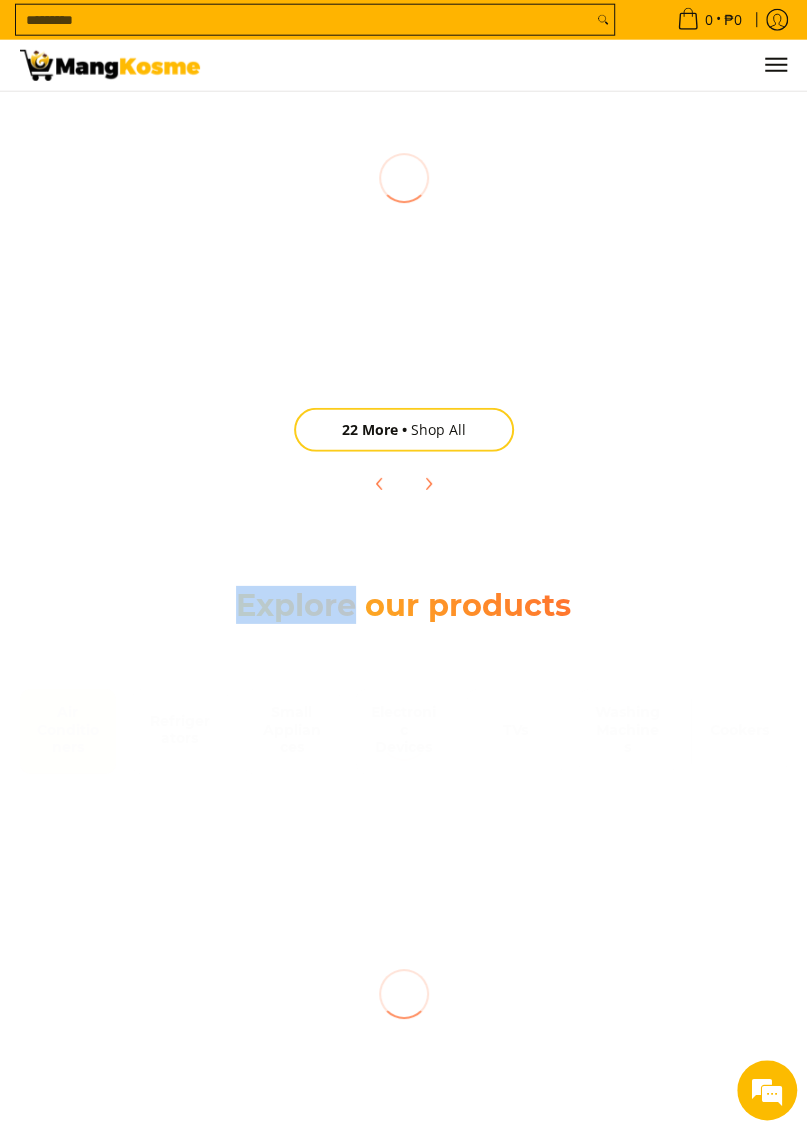 click on "Explore our products" at bounding box center [404, 605] 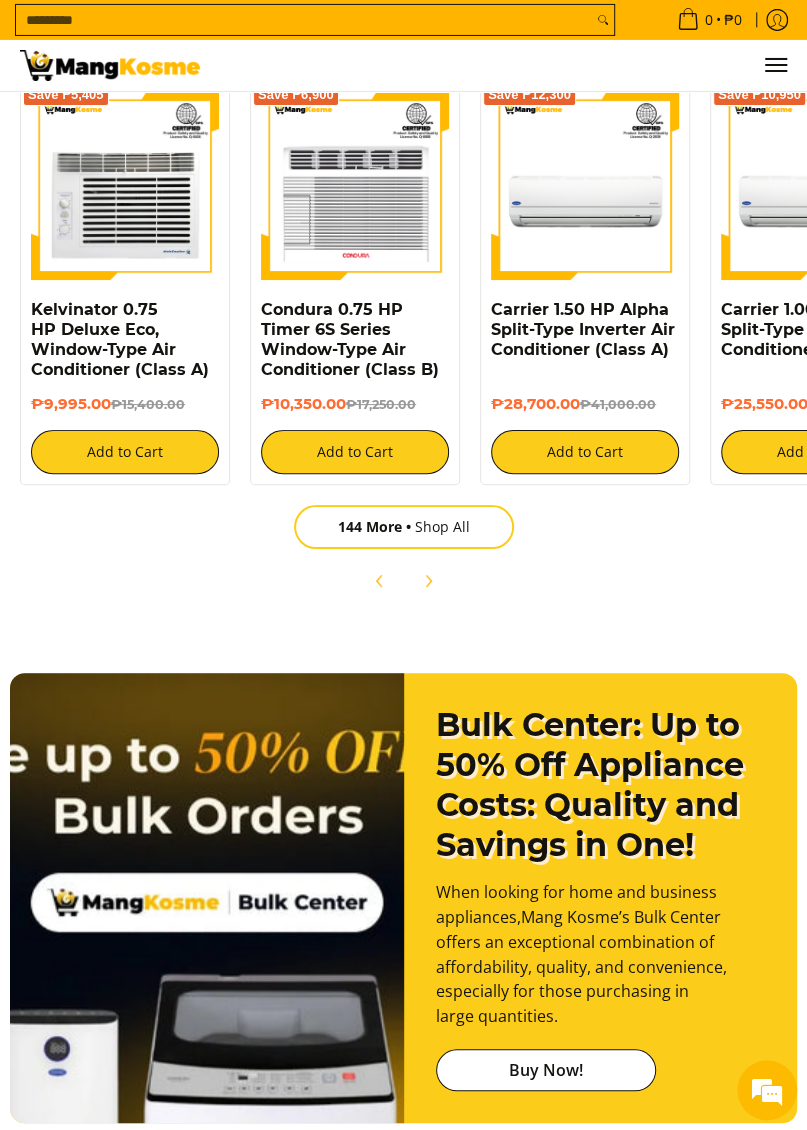 scroll, scrollTop: 2688, scrollLeft: 0, axis: vertical 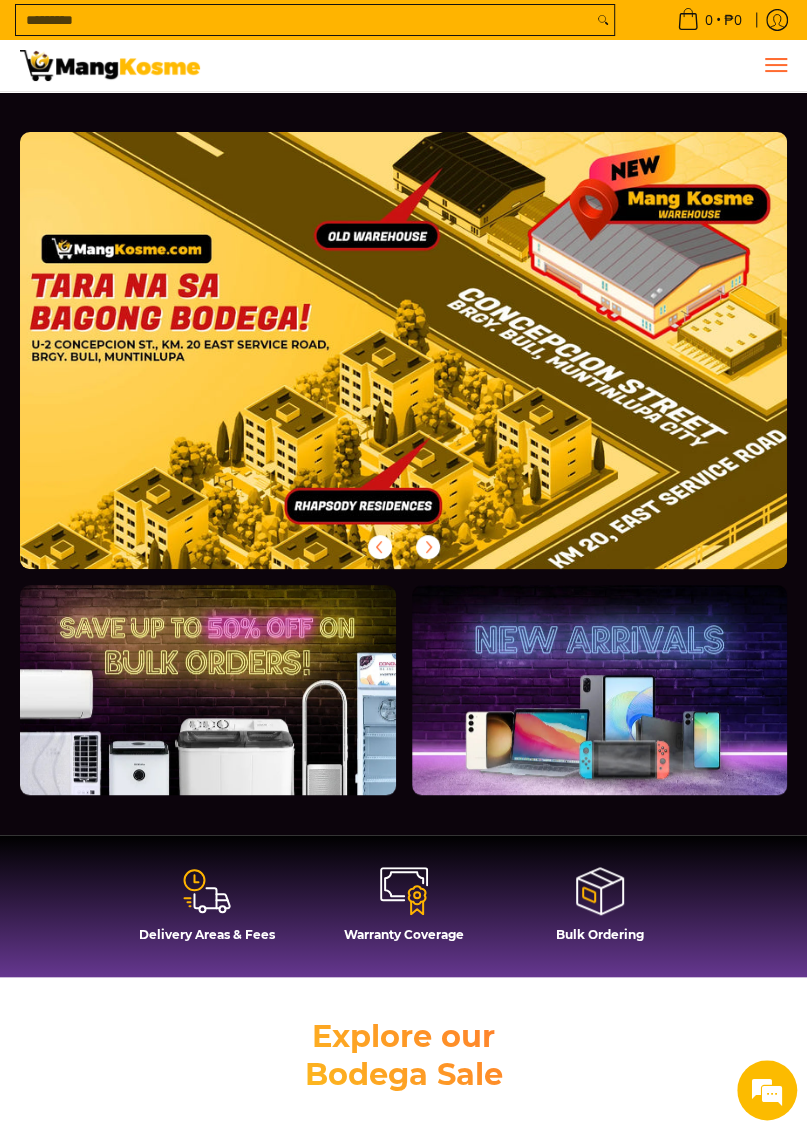 click at bounding box center [775, 65] 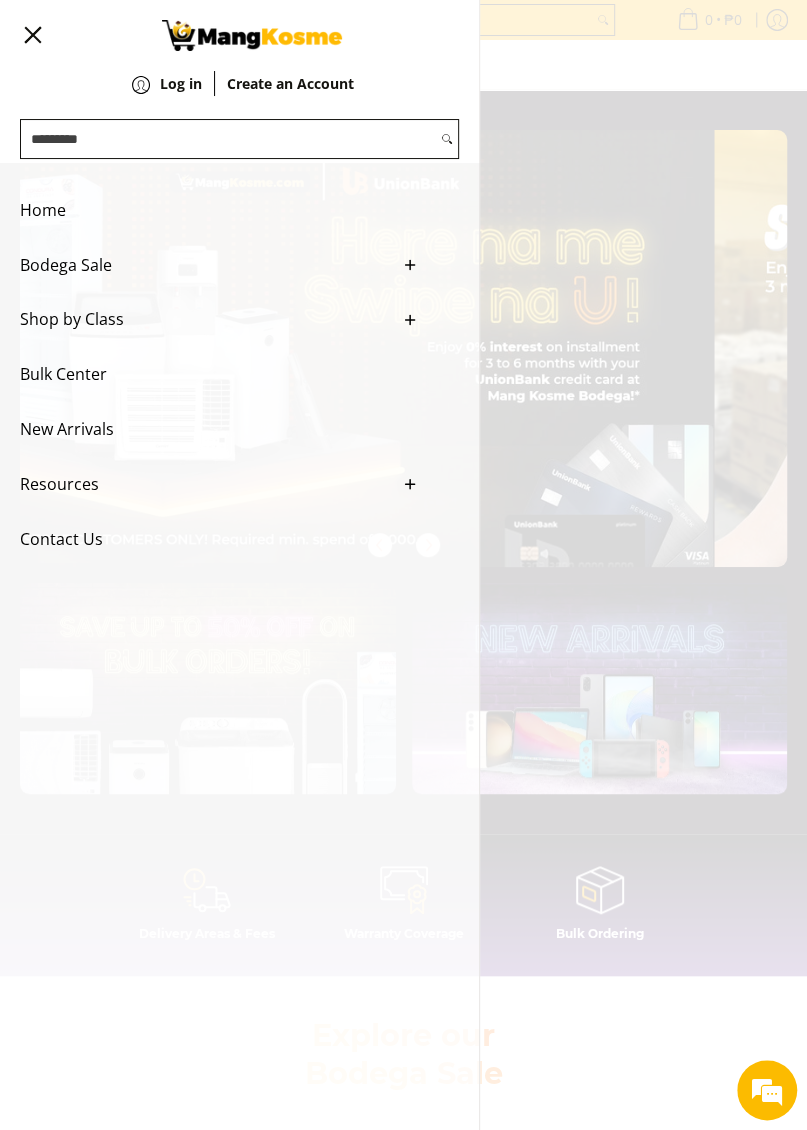 scroll 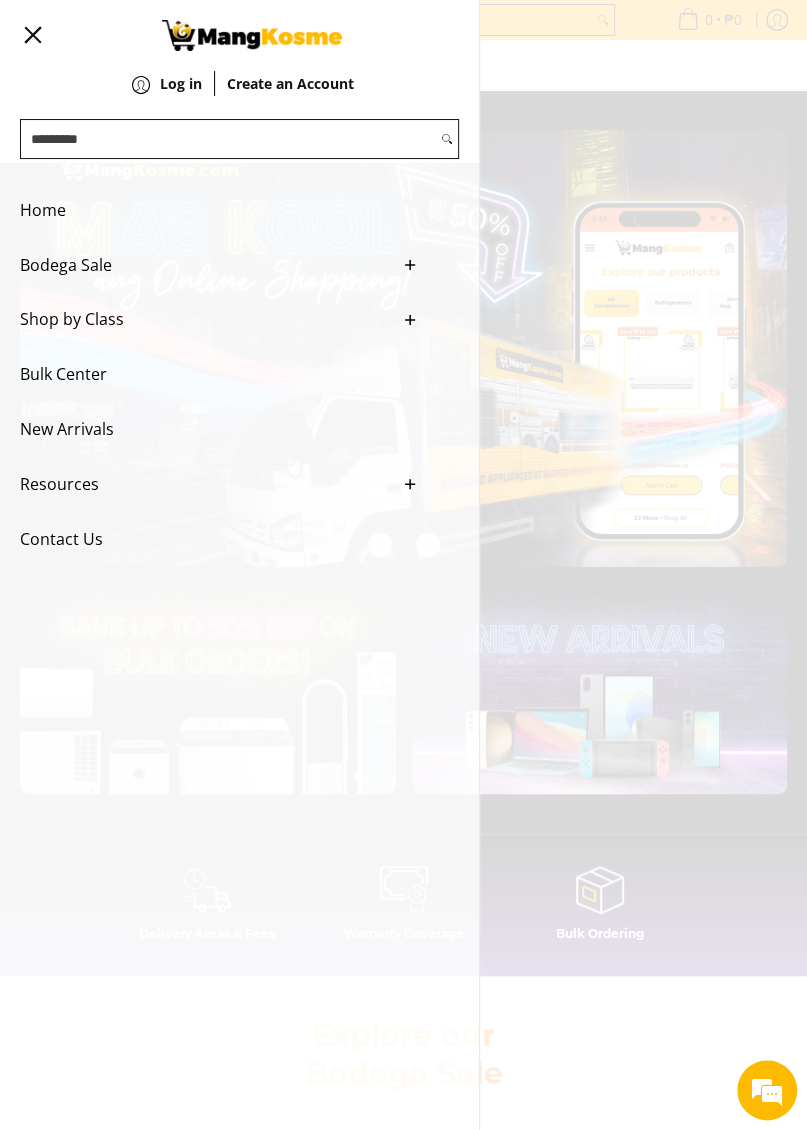 click on "Bodega Sale" at bounding box center (204, 265) 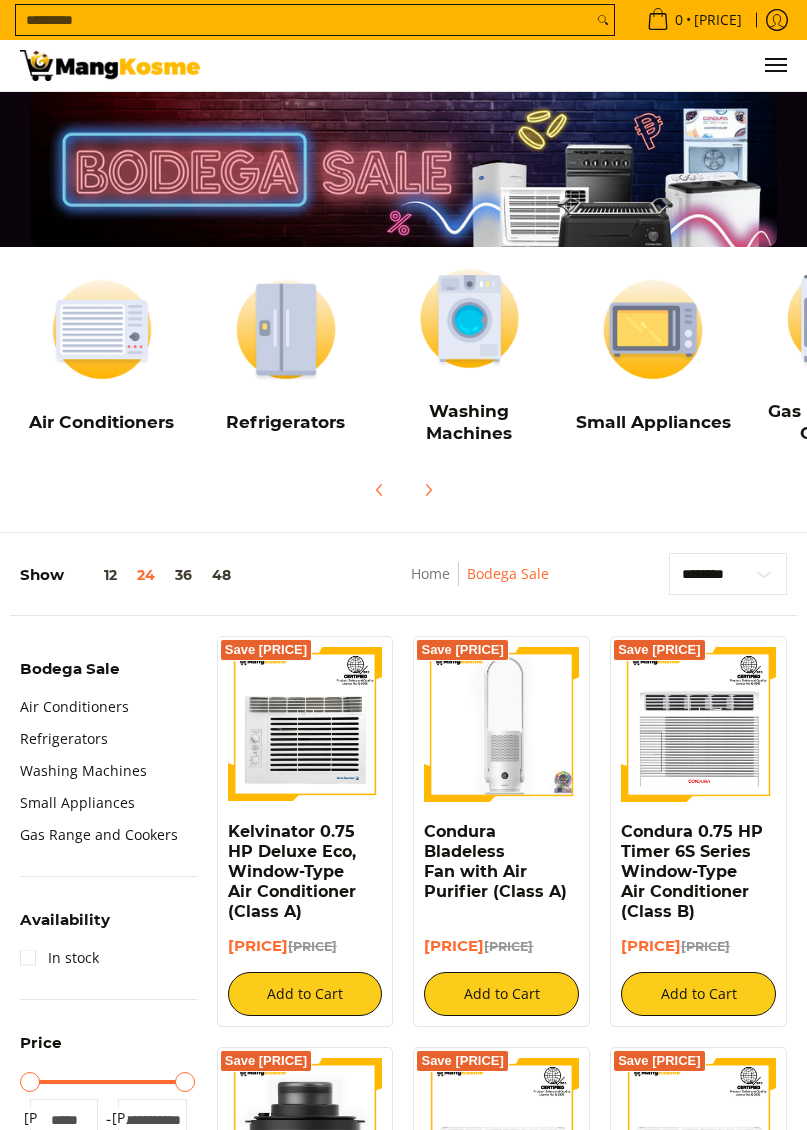 click at bounding box center (501, 724) 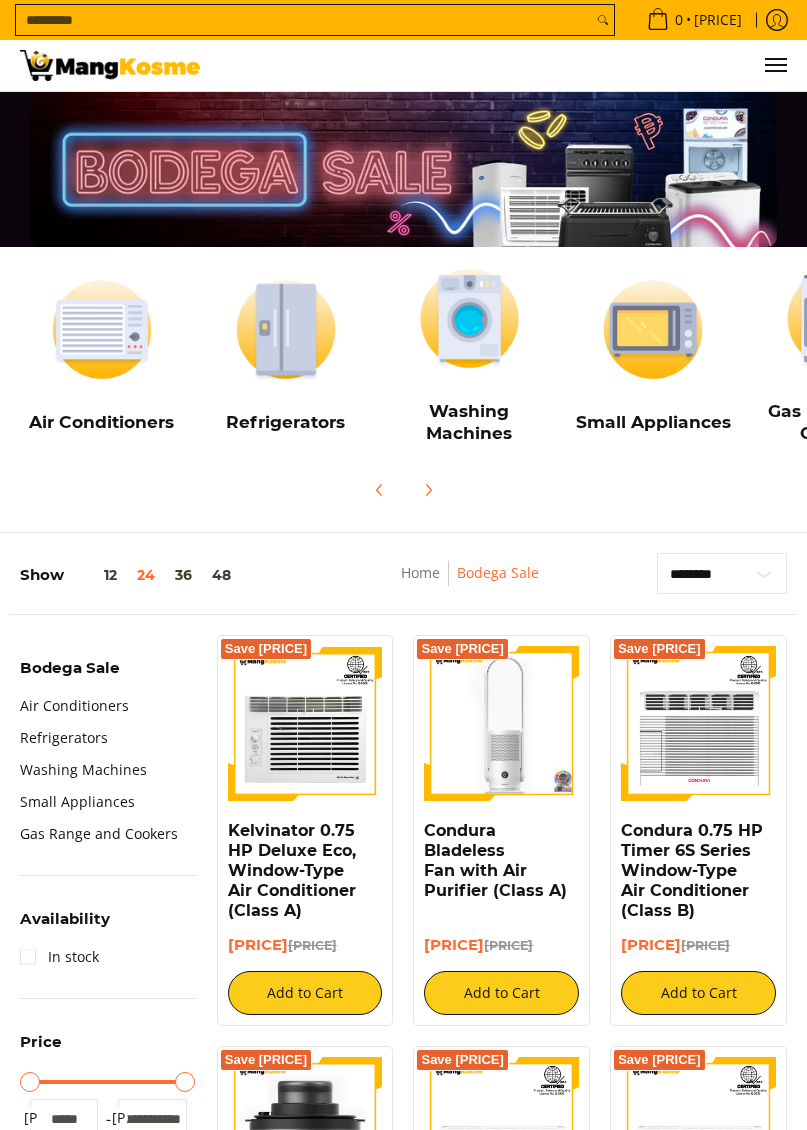 scroll, scrollTop: 188, scrollLeft: 0, axis: vertical 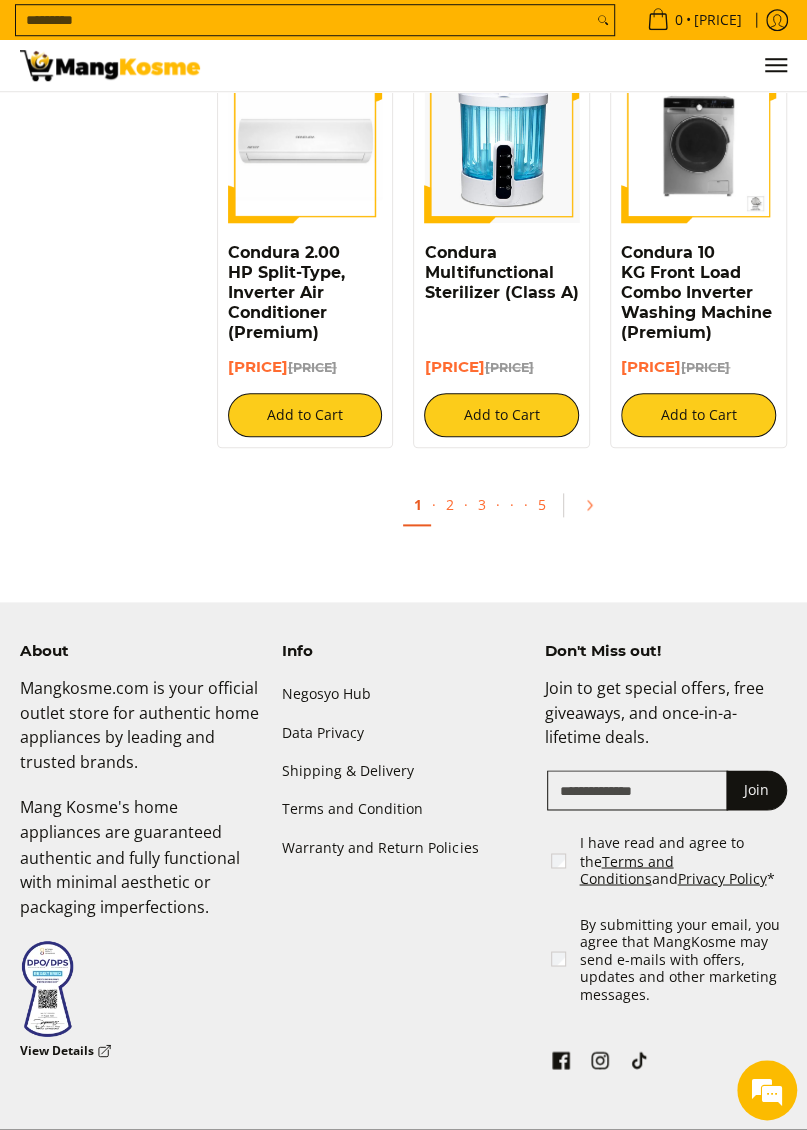 click on "1" at bounding box center [417, 505] 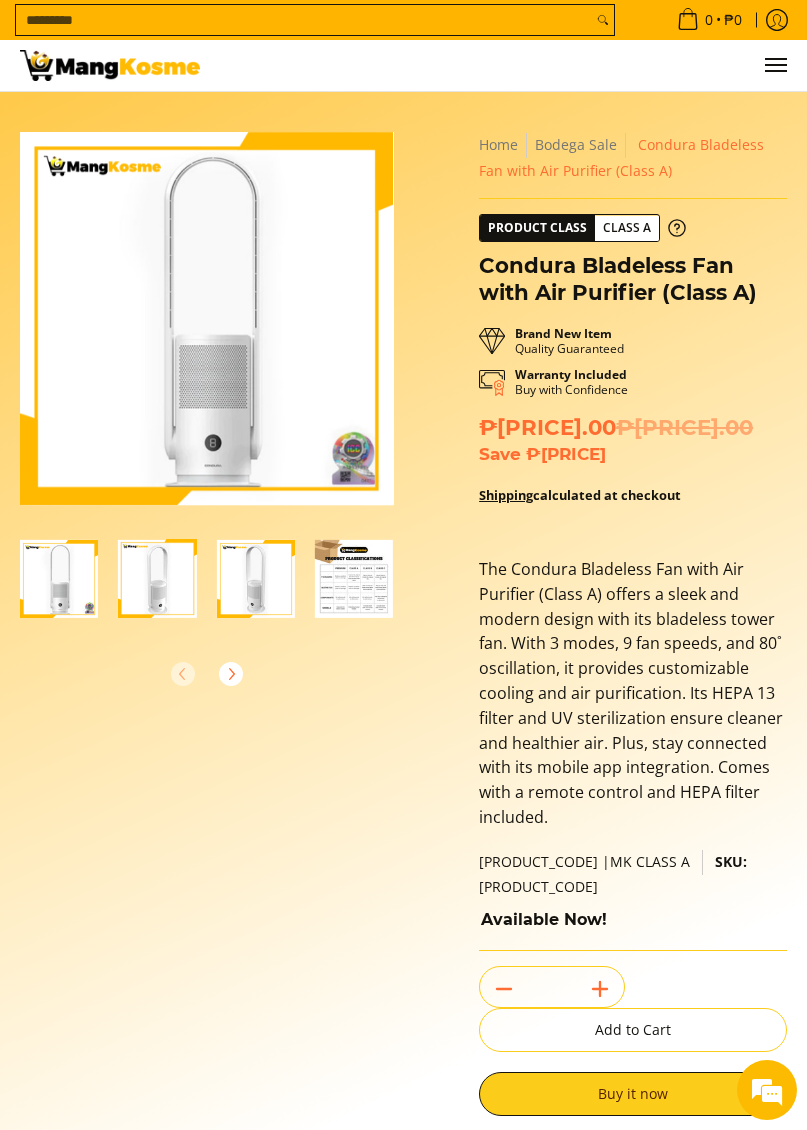 scroll, scrollTop: 0, scrollLeft: 0, axis: both 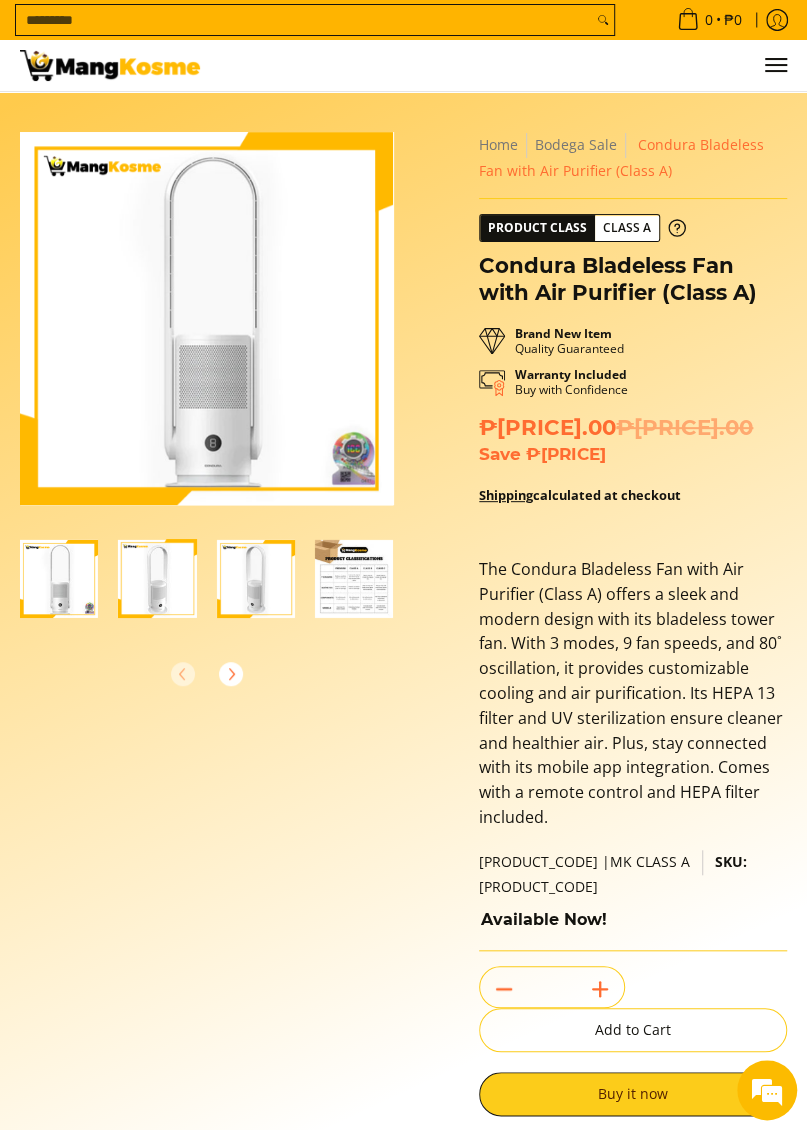click at bounding box center [207, 319] 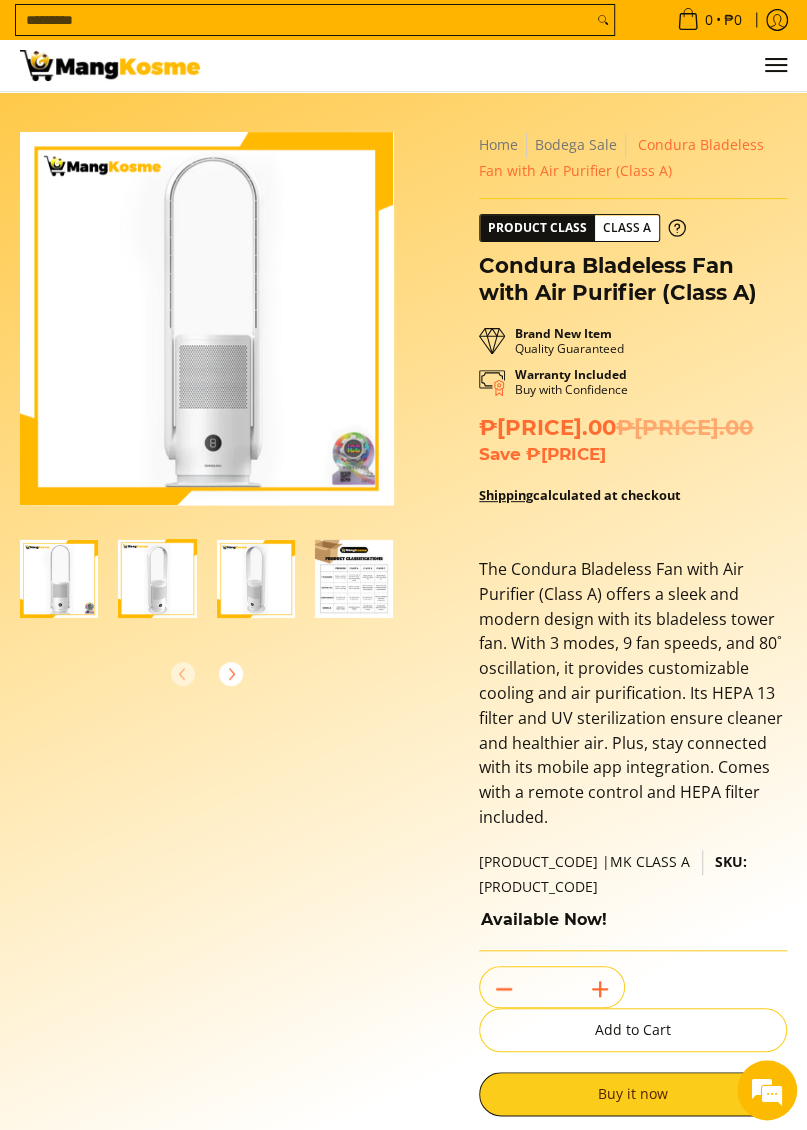scroll, scrollTop: 0, scrollLeft: 0, axis: both 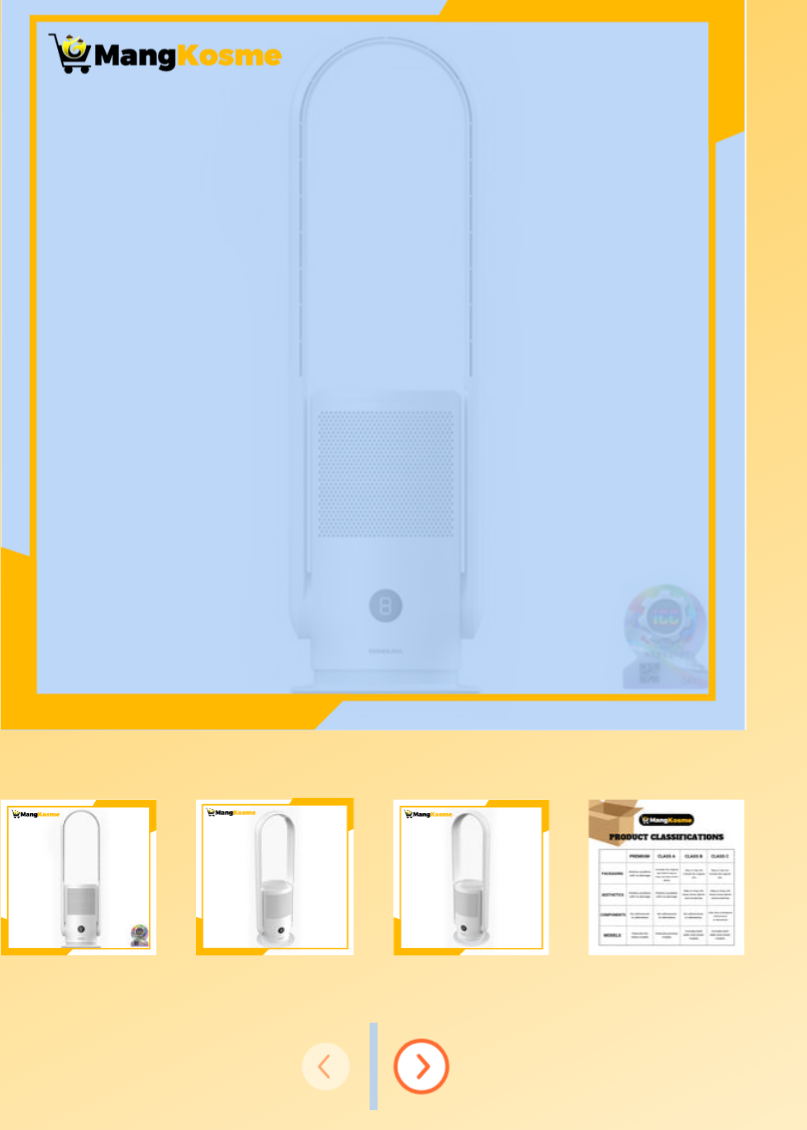 click at bounding box center (231, 674) 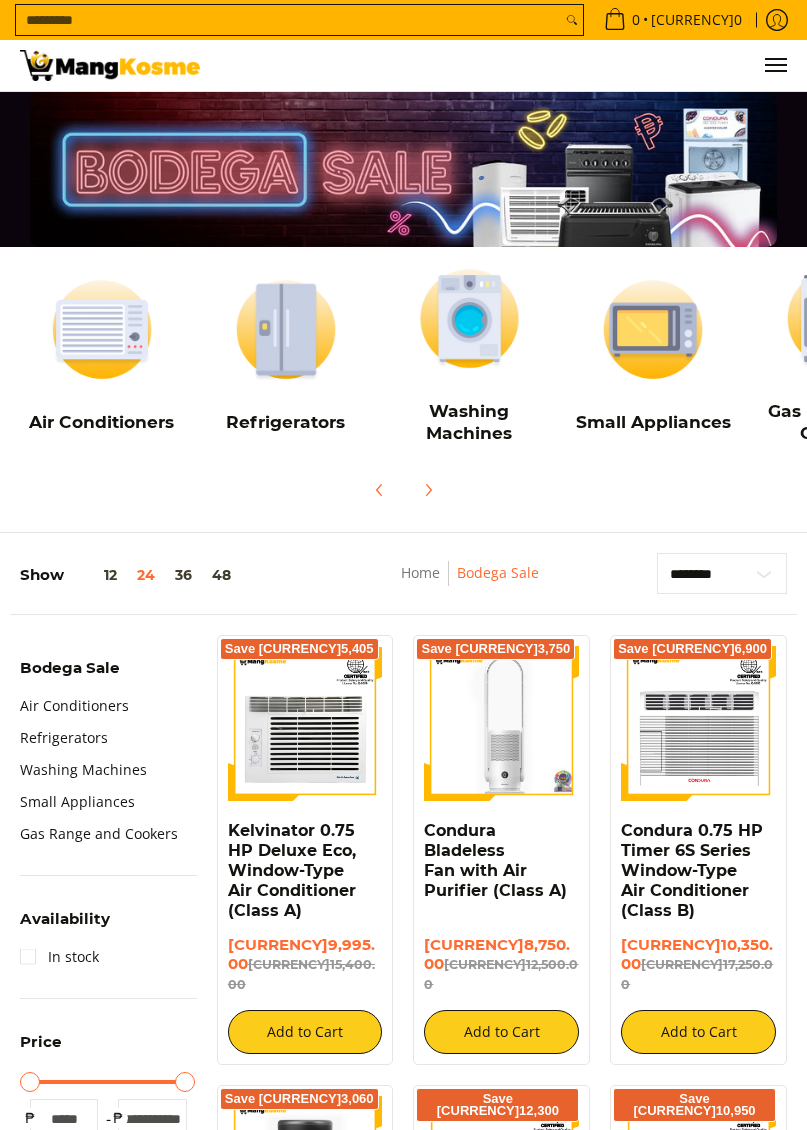 scroll, scrollTop: 381, scrollLeft: 0, axis: vertical 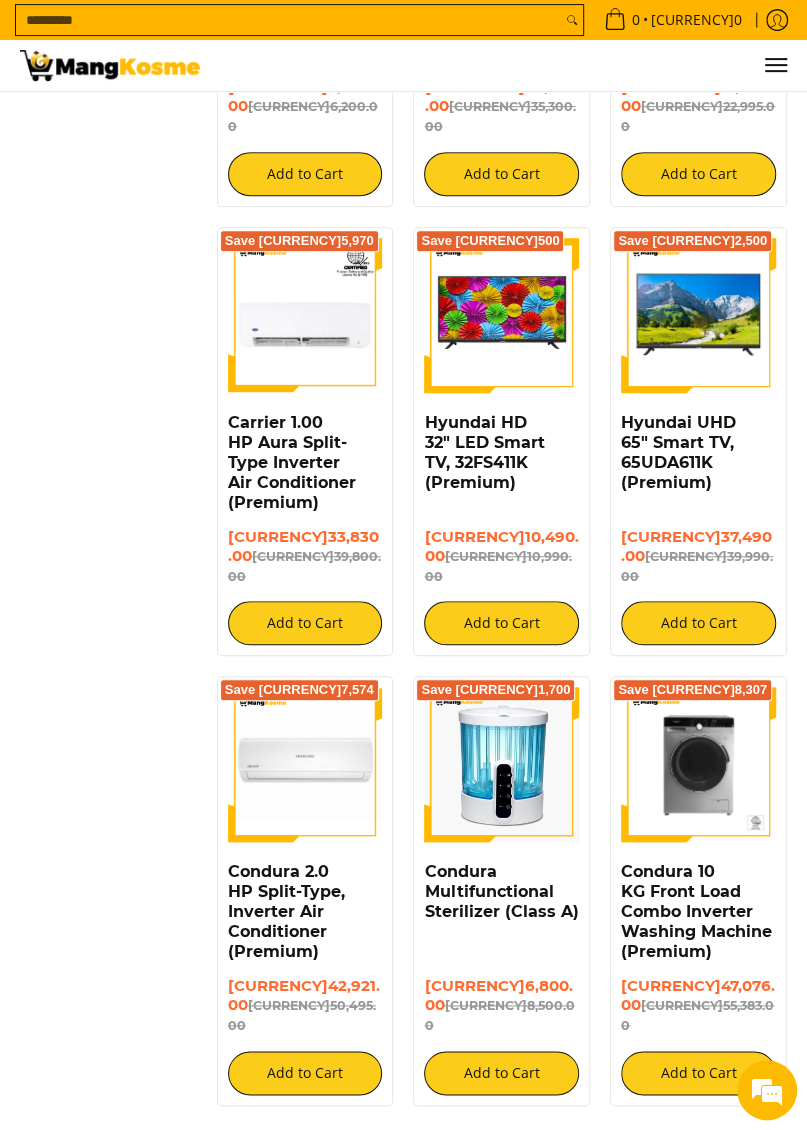 click on "2" at bounding box center (449, 1162) 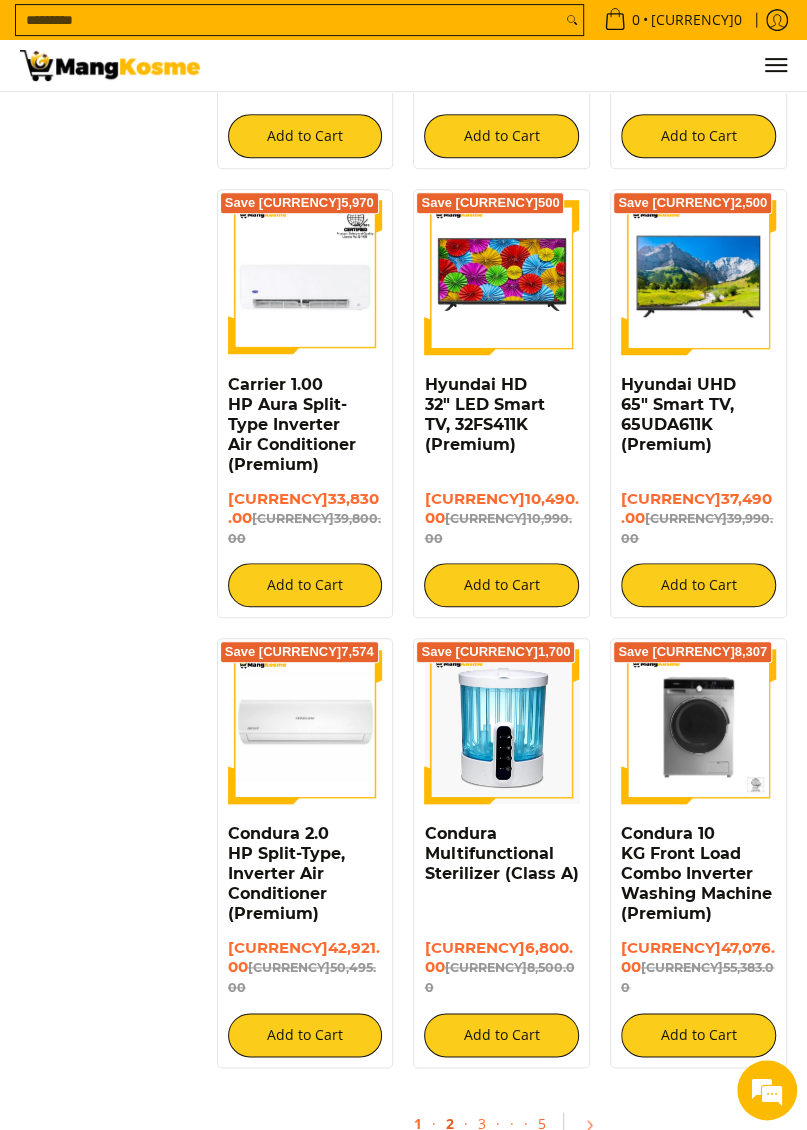 scroll, scrollTop: 3260, scrollLeft: 0, axis: vertical 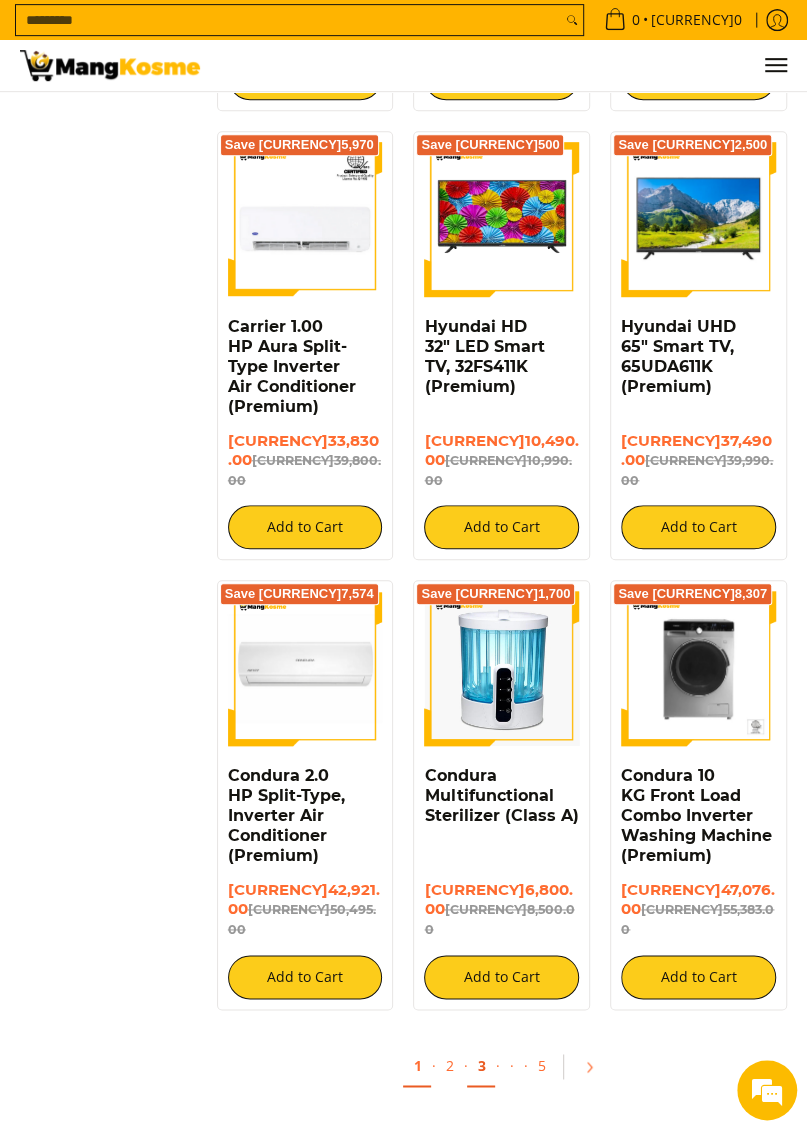 click on "3" at bounding box center (481, 1066) 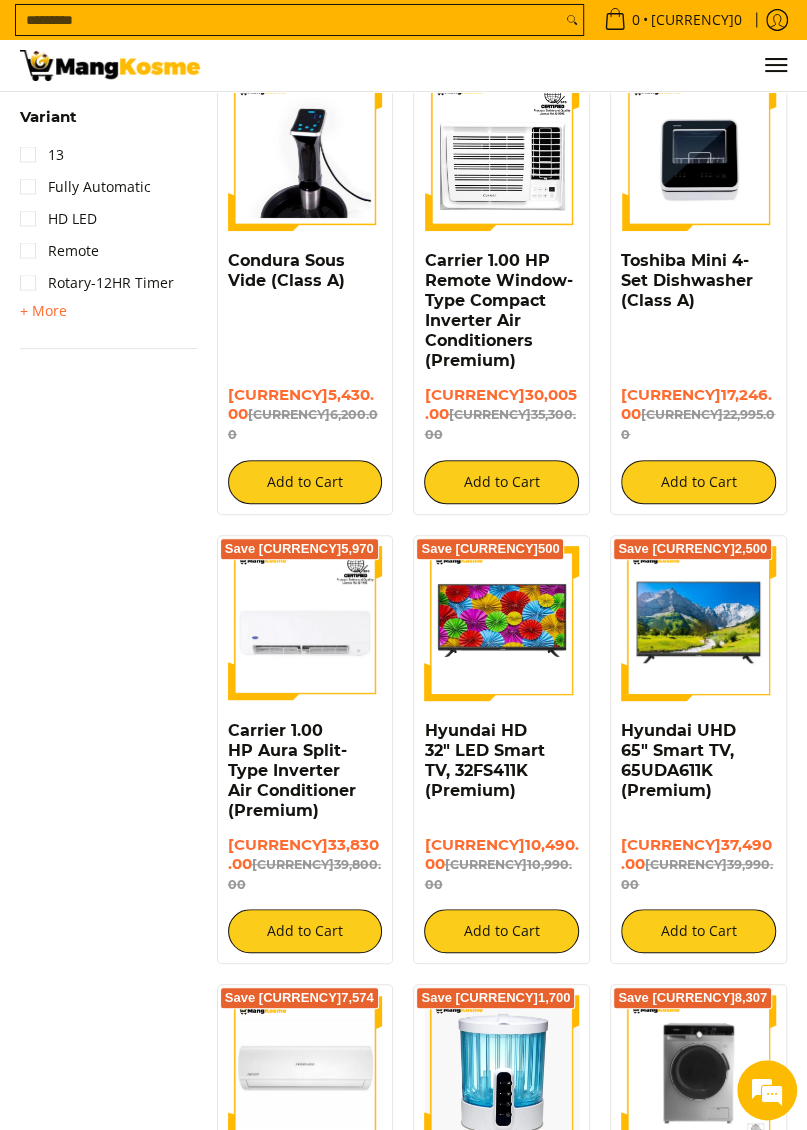 scroll, scrollTop: 2858, scrollLeft: 0, axis: vertical 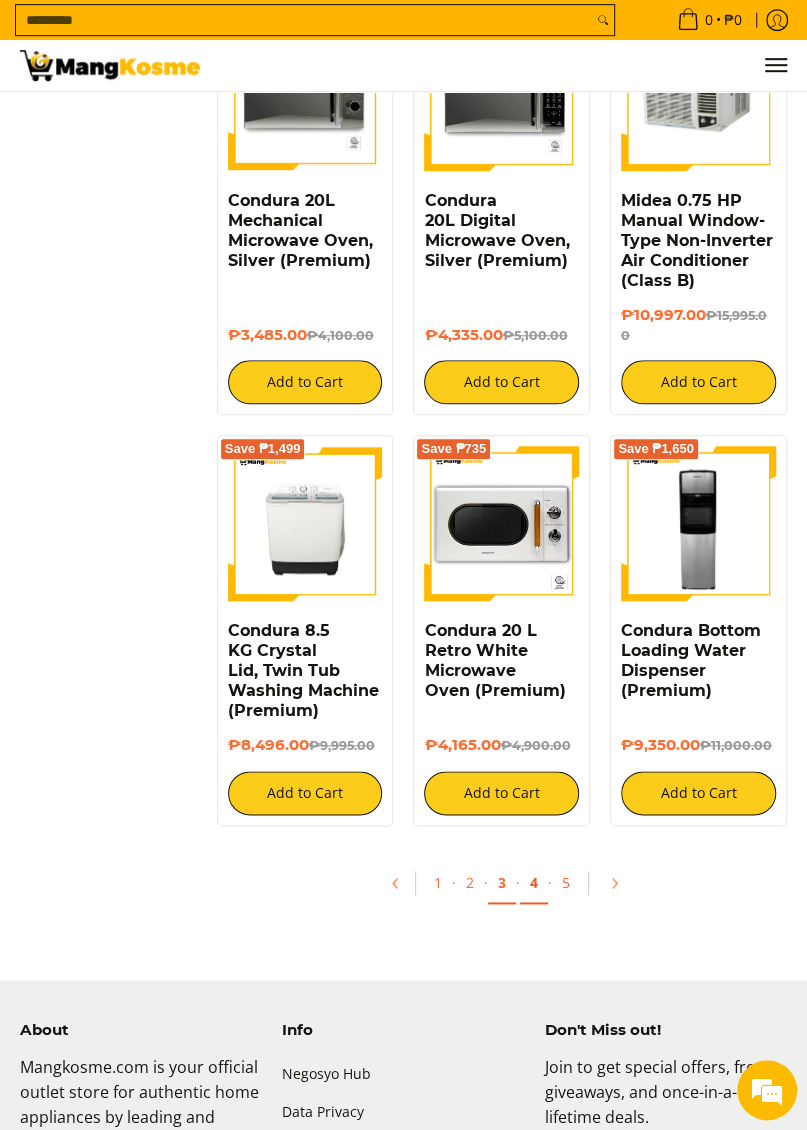 click on "4" at bounding box center (534, 883) 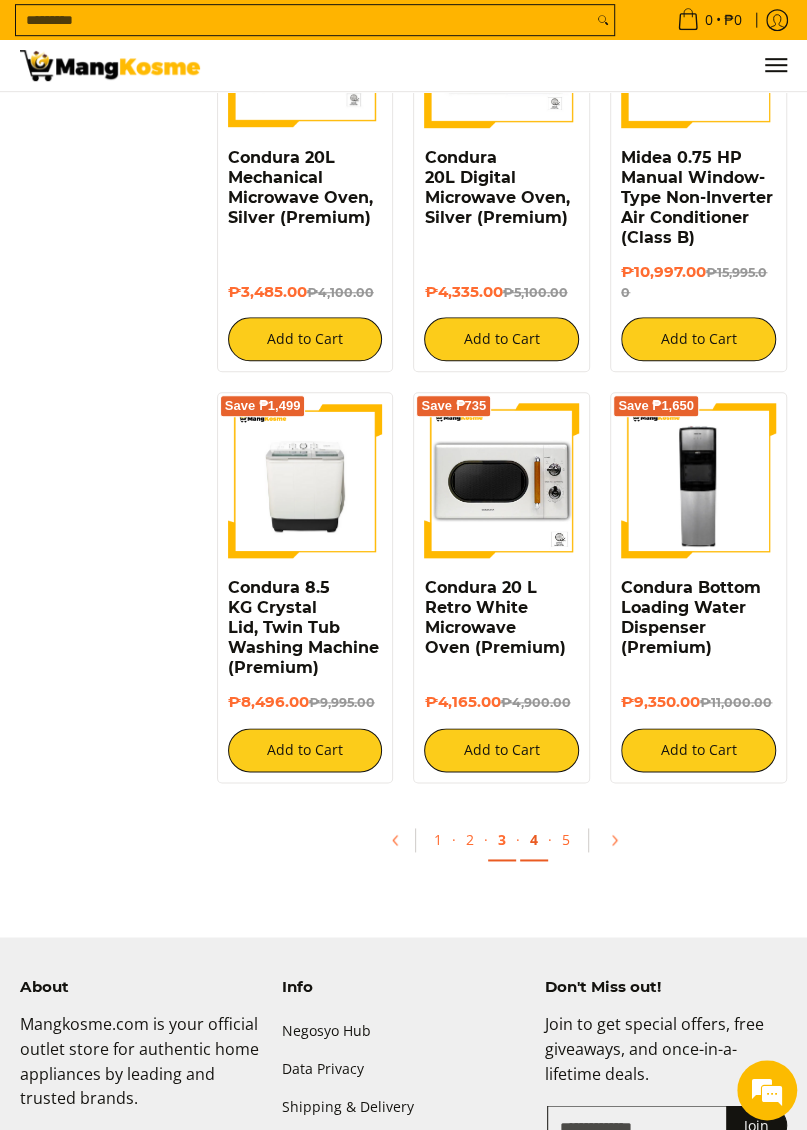 scroll, scrollTop: 3429, scrollLeft: 0, axis: vertical 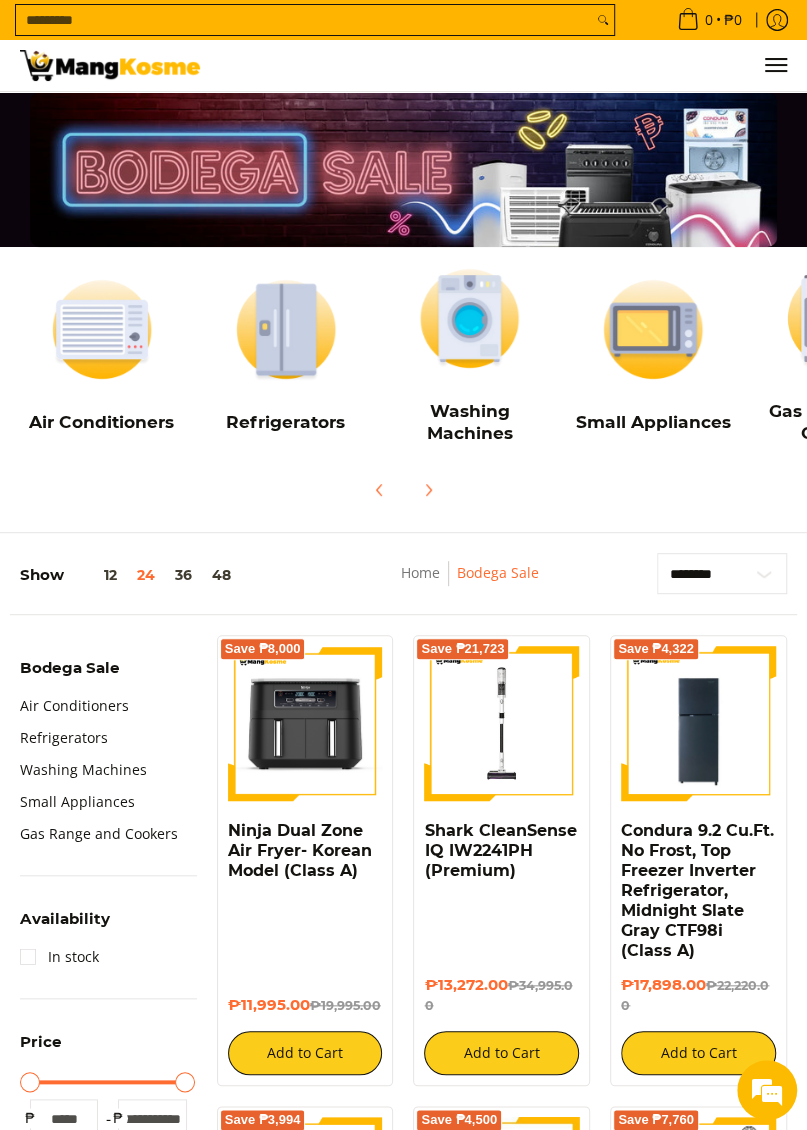 click on "Search..." at bounding box center [304, 20] 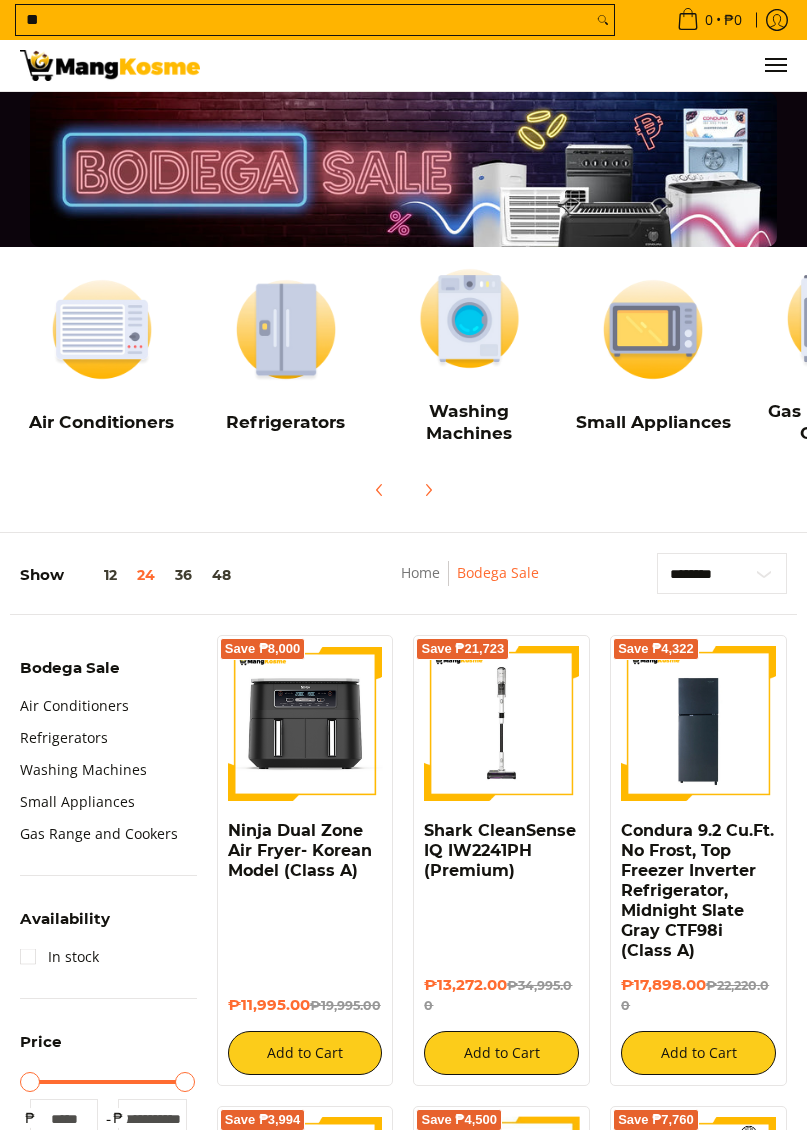 scroll, scrollTop: 0, scrollLeft: 0, axis: both 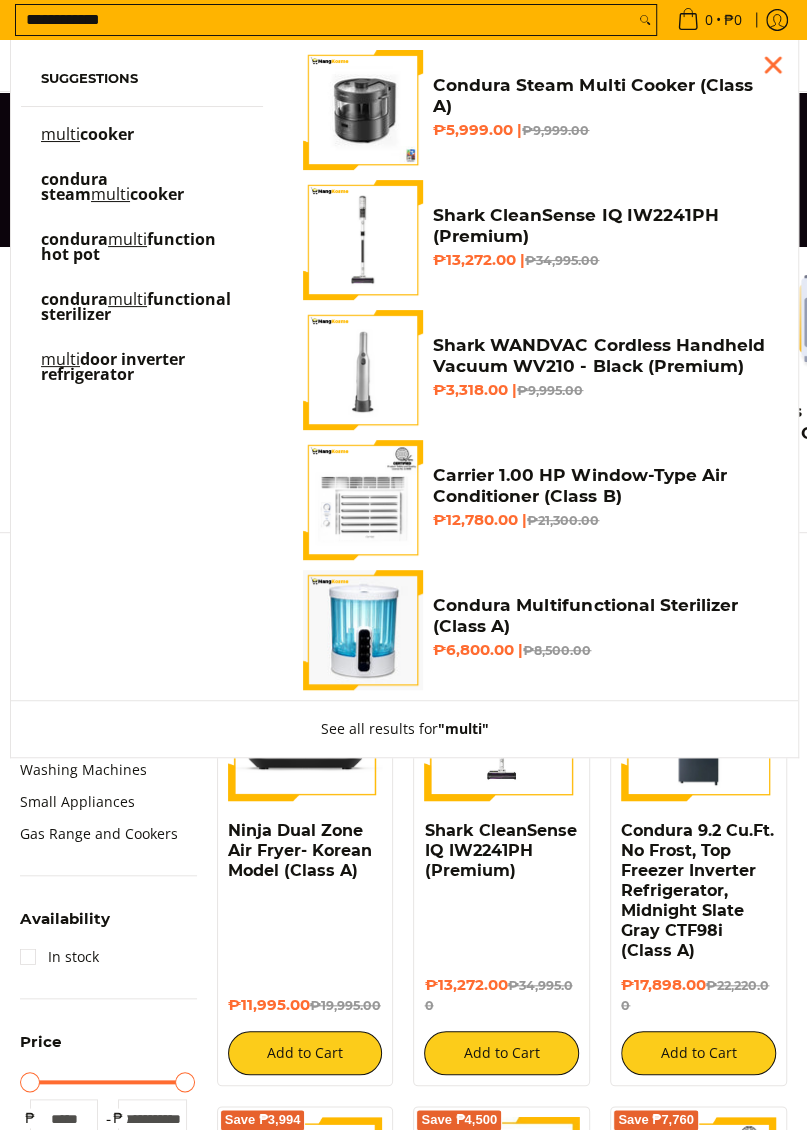 type on "**********" 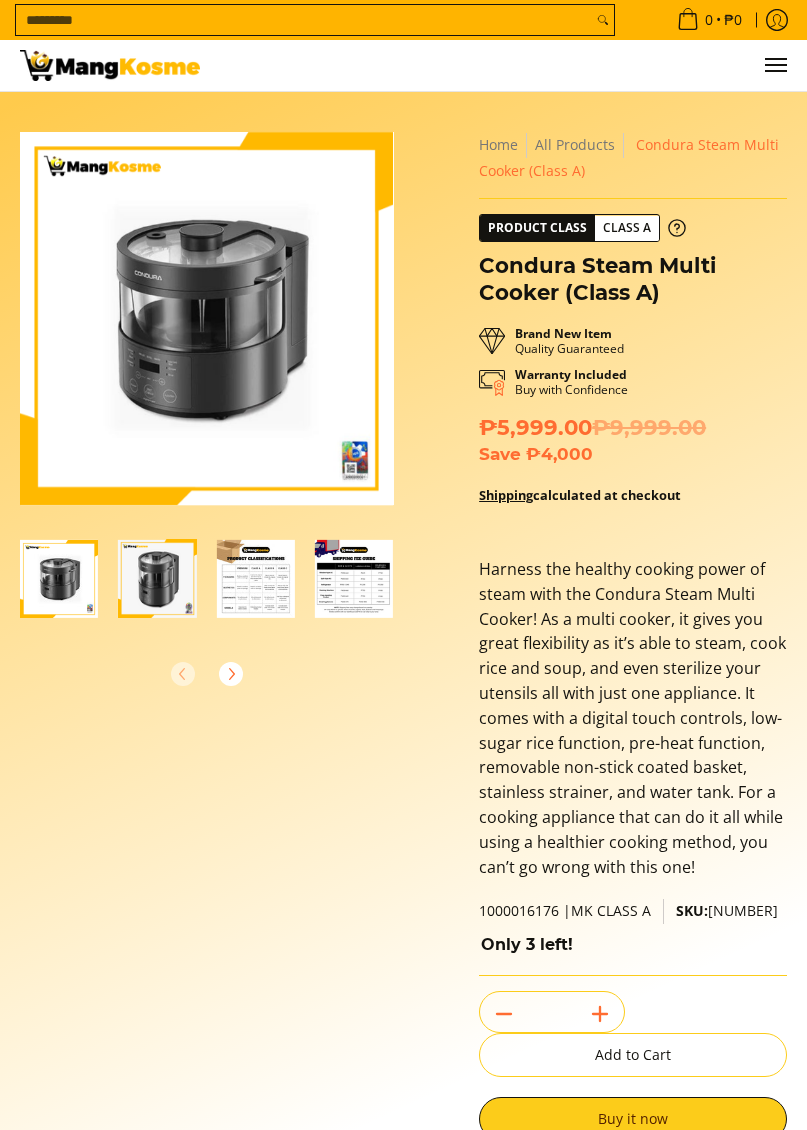 scroll, scrollTop: 0, scrollLeft: 0, axis: both 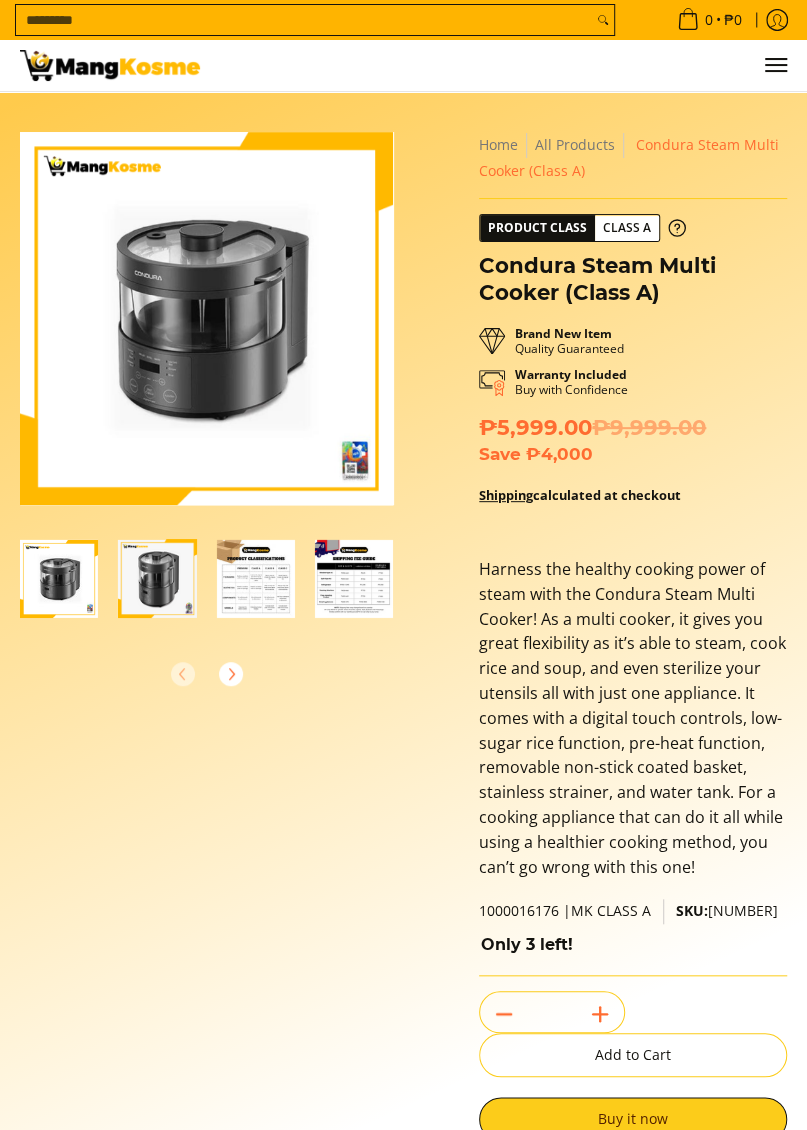 click at bounding box center [207, 319] 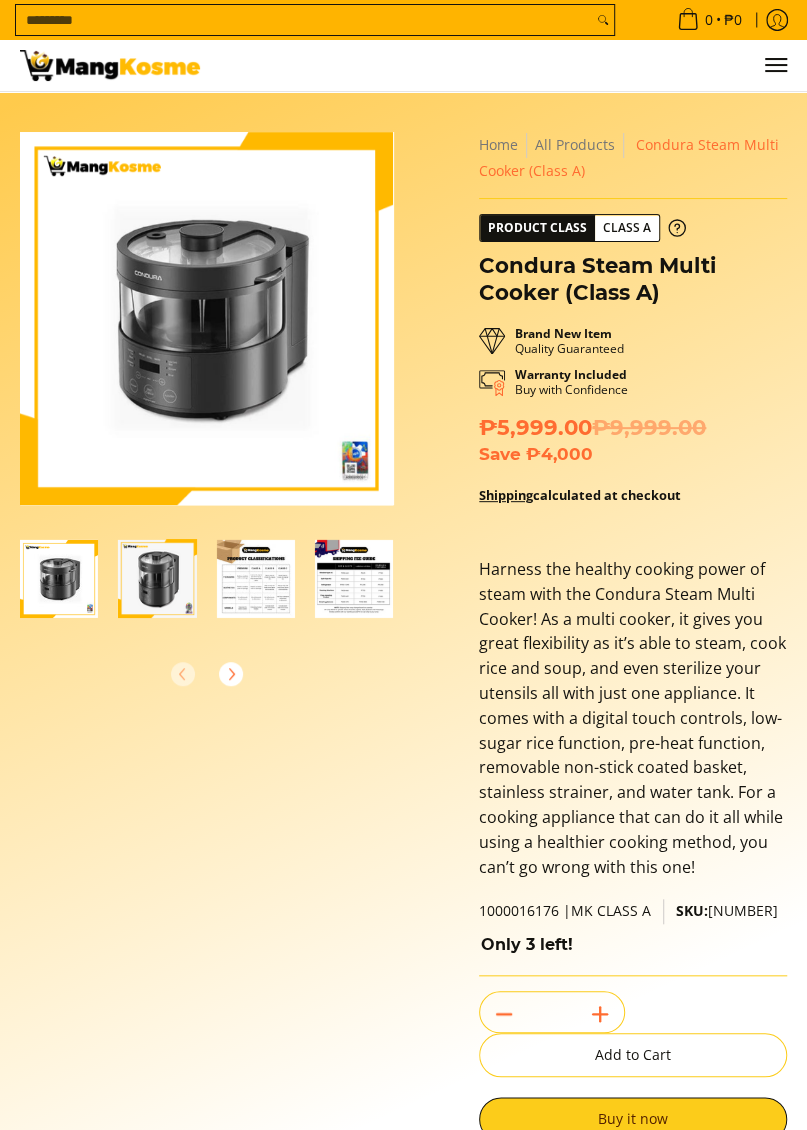 click at bounding box center [207, 319] 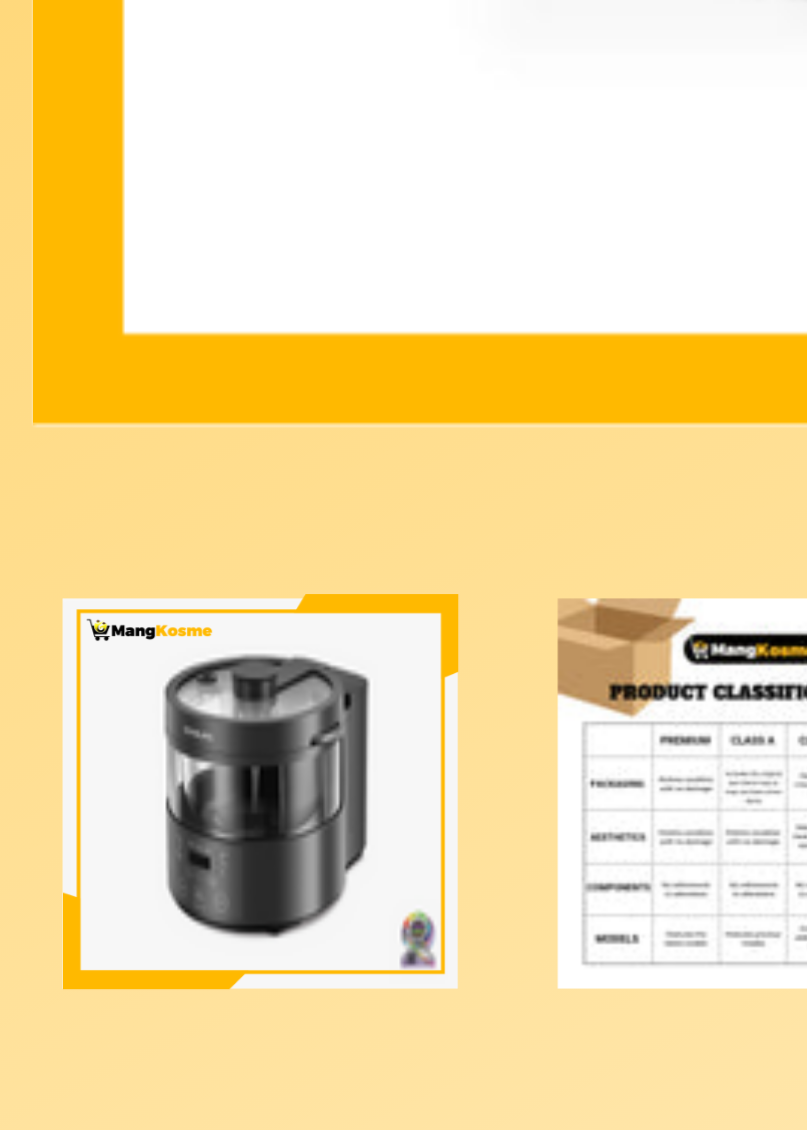 scroll, scrollTop: 0, scrollLeft: 98, axis: horizontal 